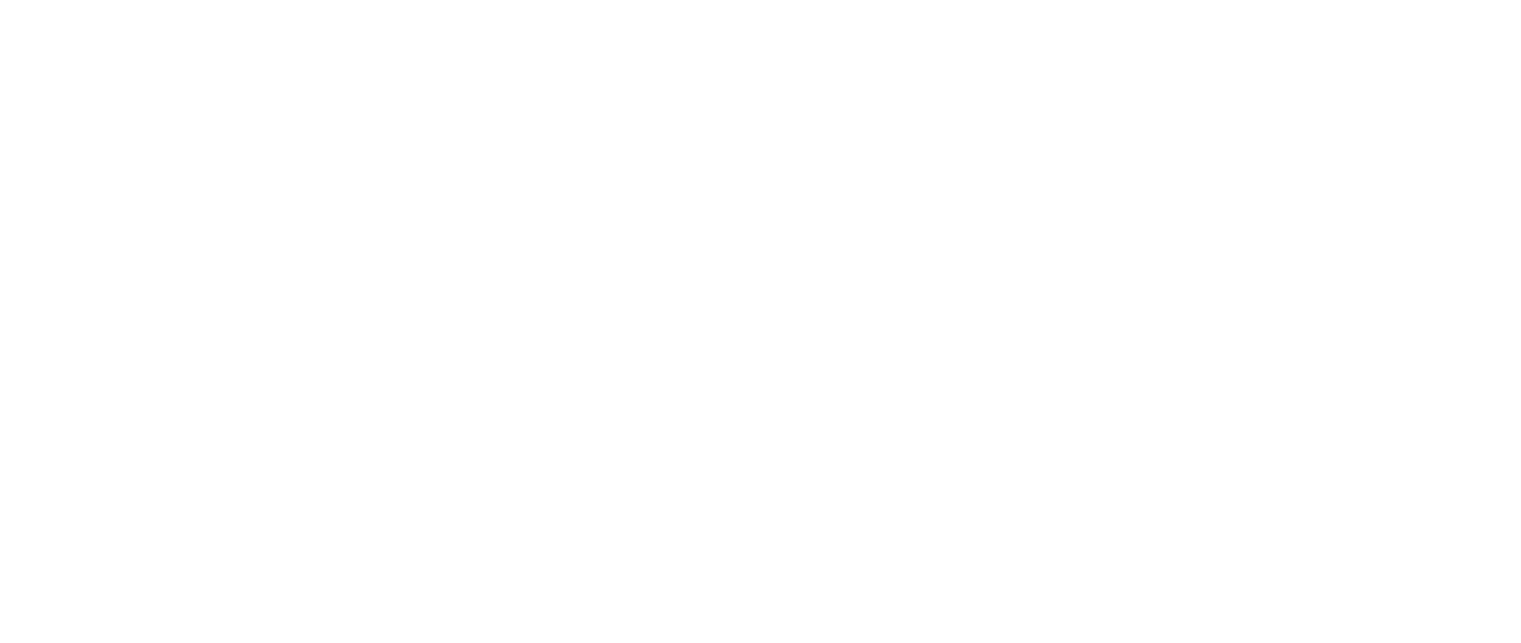 scroll, scrollTop: 0, scrollLeft: 0, axis: both 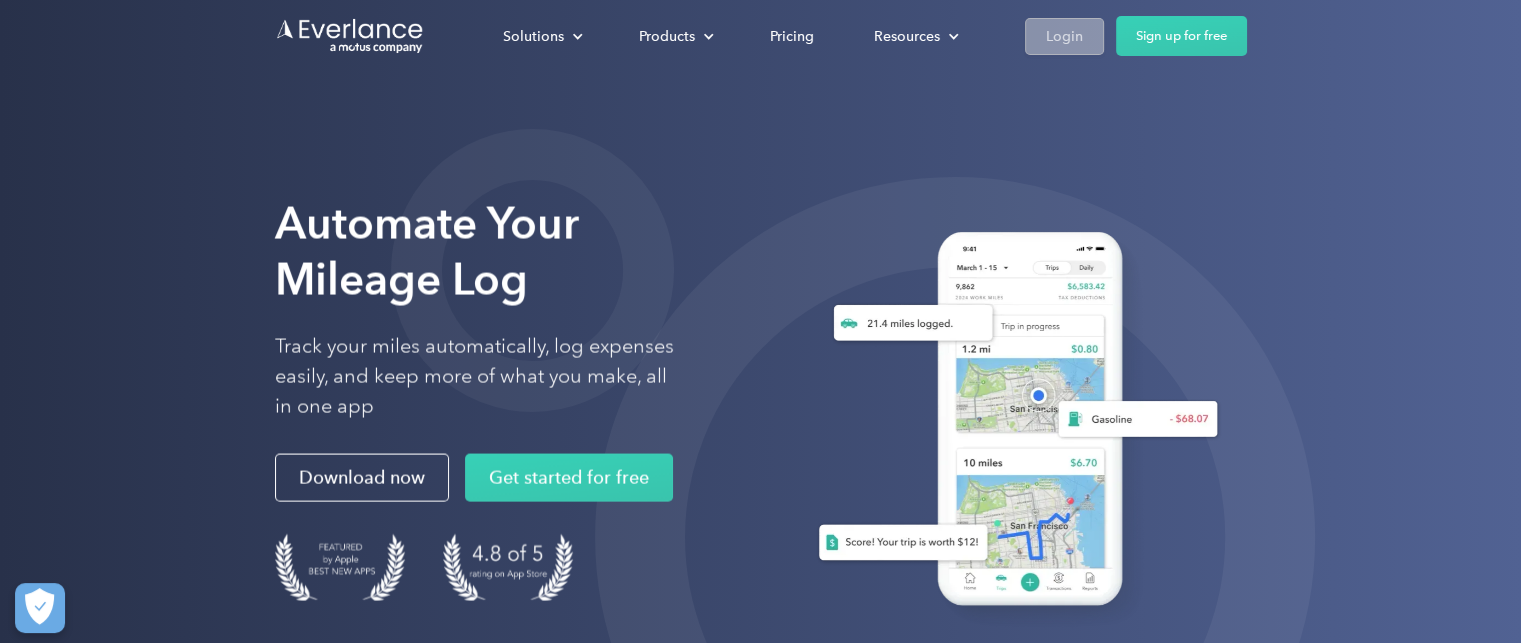 click on "Login" at bounding box center [1064, 36] 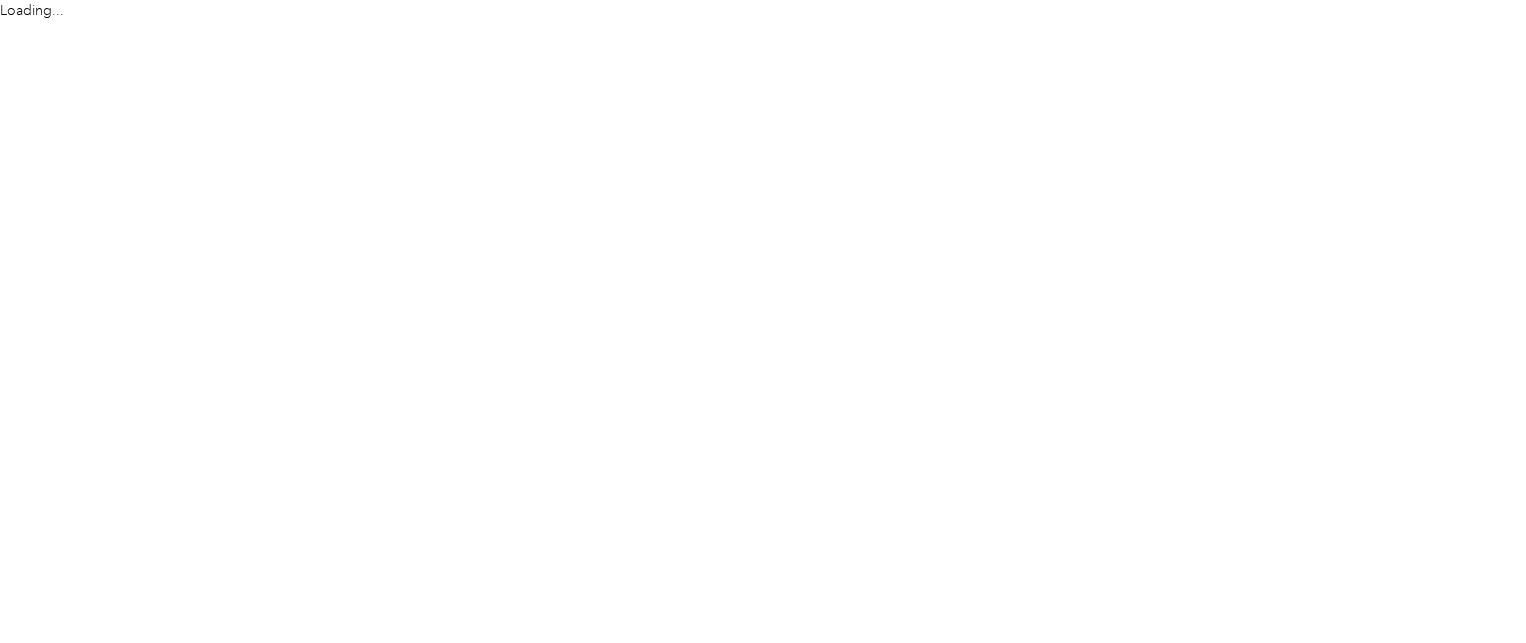 scroll, scrollTop: 0, scrollLeft: 0, axis: both 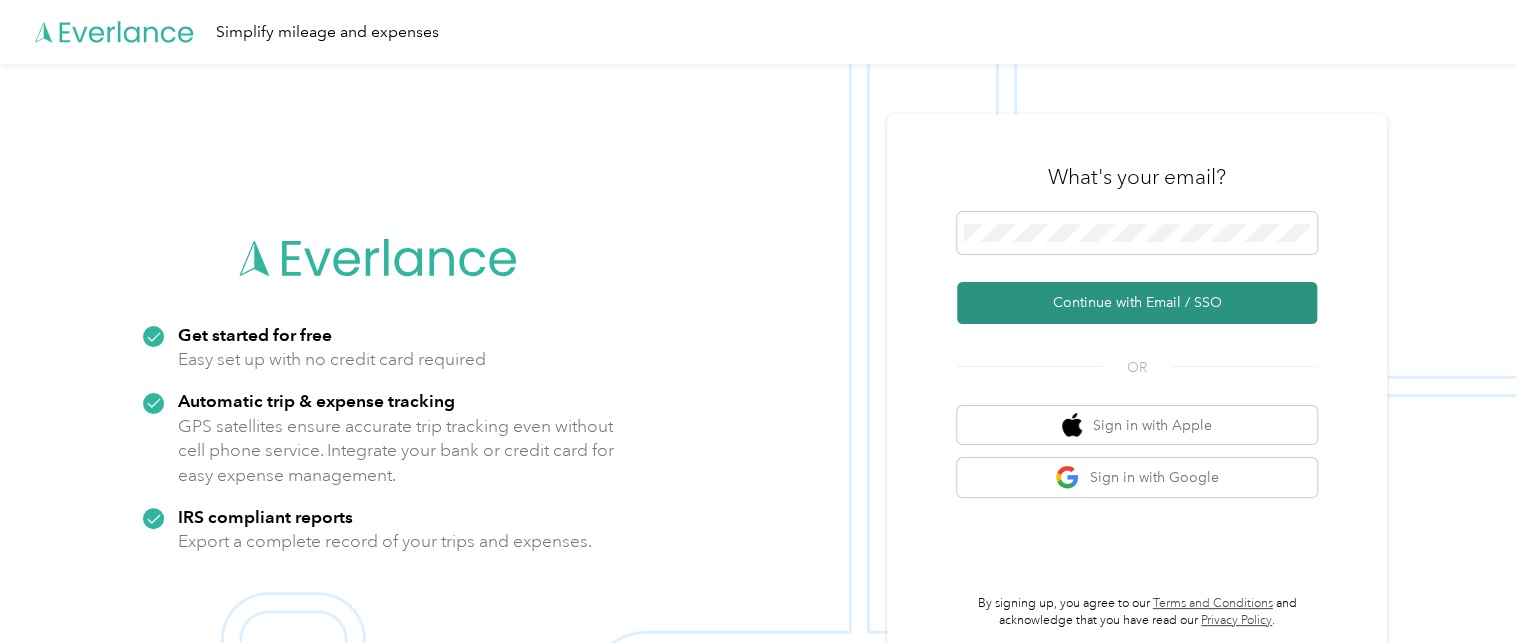 click on "Continue with Email / SSO" at bounding box center [1137, 303] 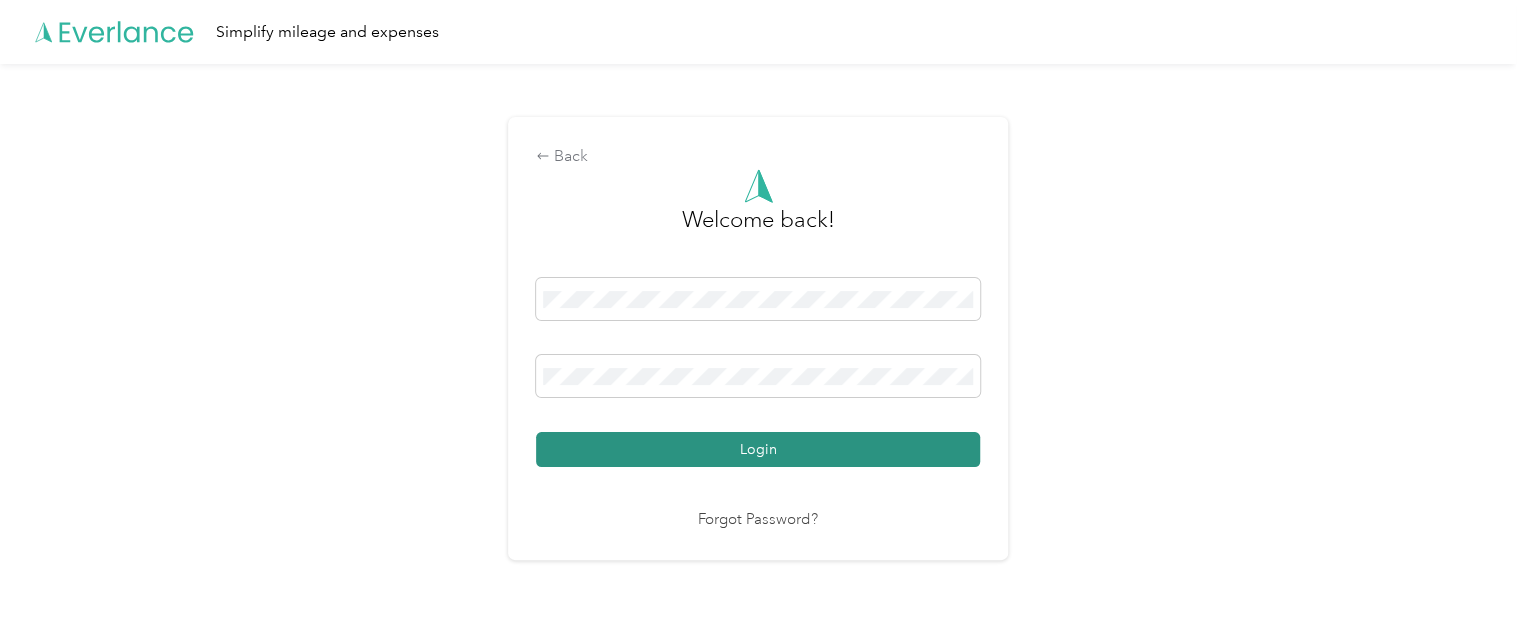 click on "Login" at bounding box center (758, 449) 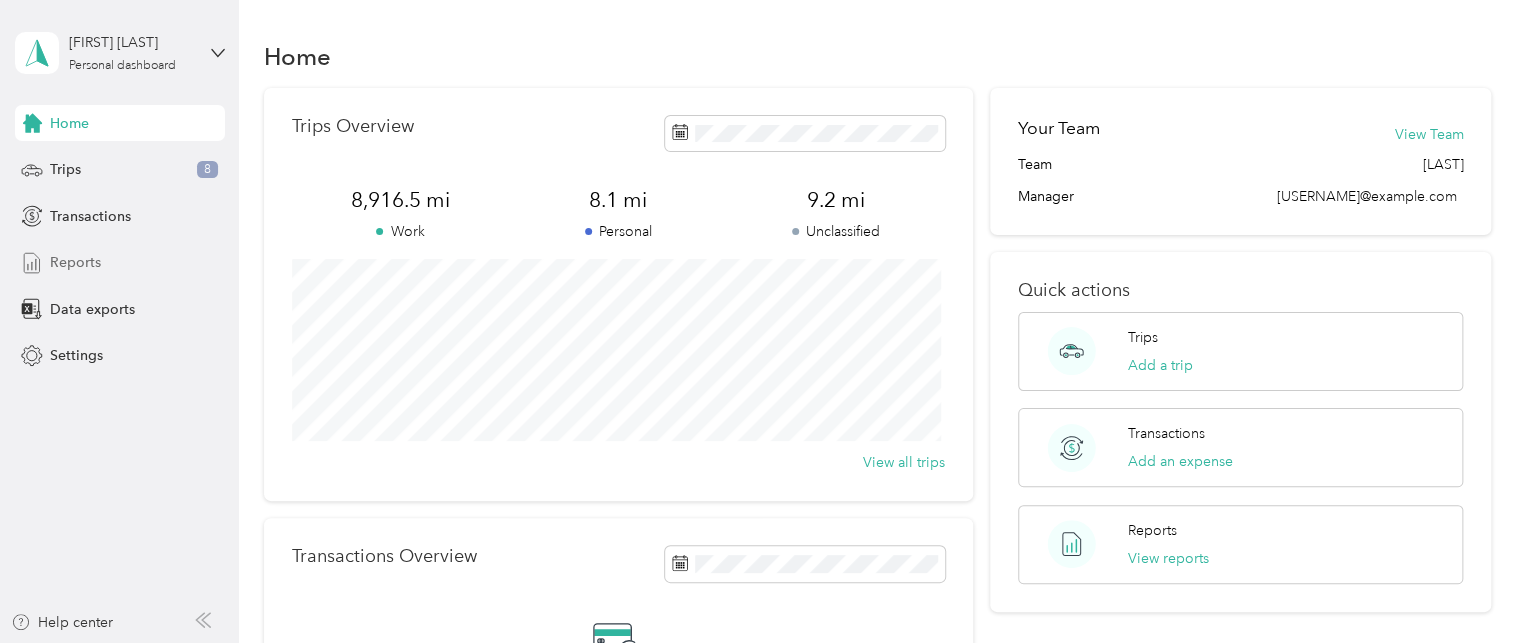 click on "Reports" at bounding box center [75, 262] 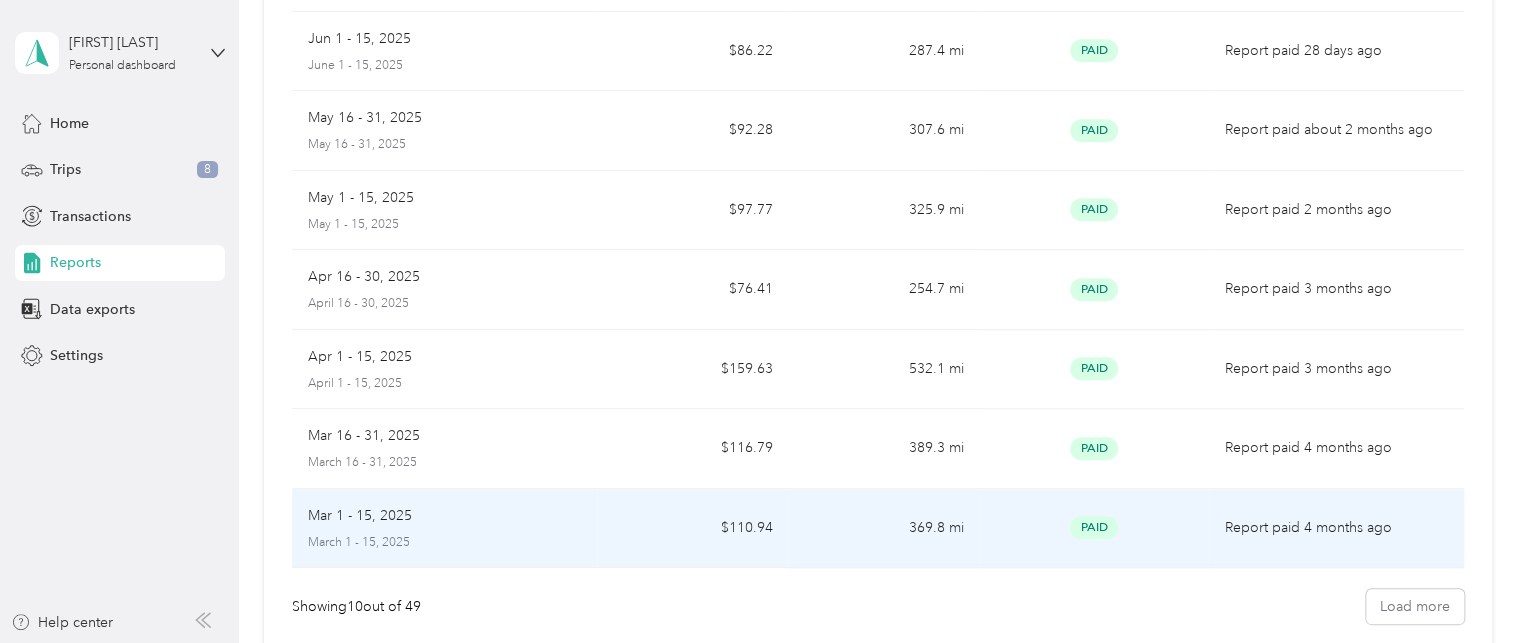 scroll, scrollTop: 351, scrollLeft: 0, axis: vertical 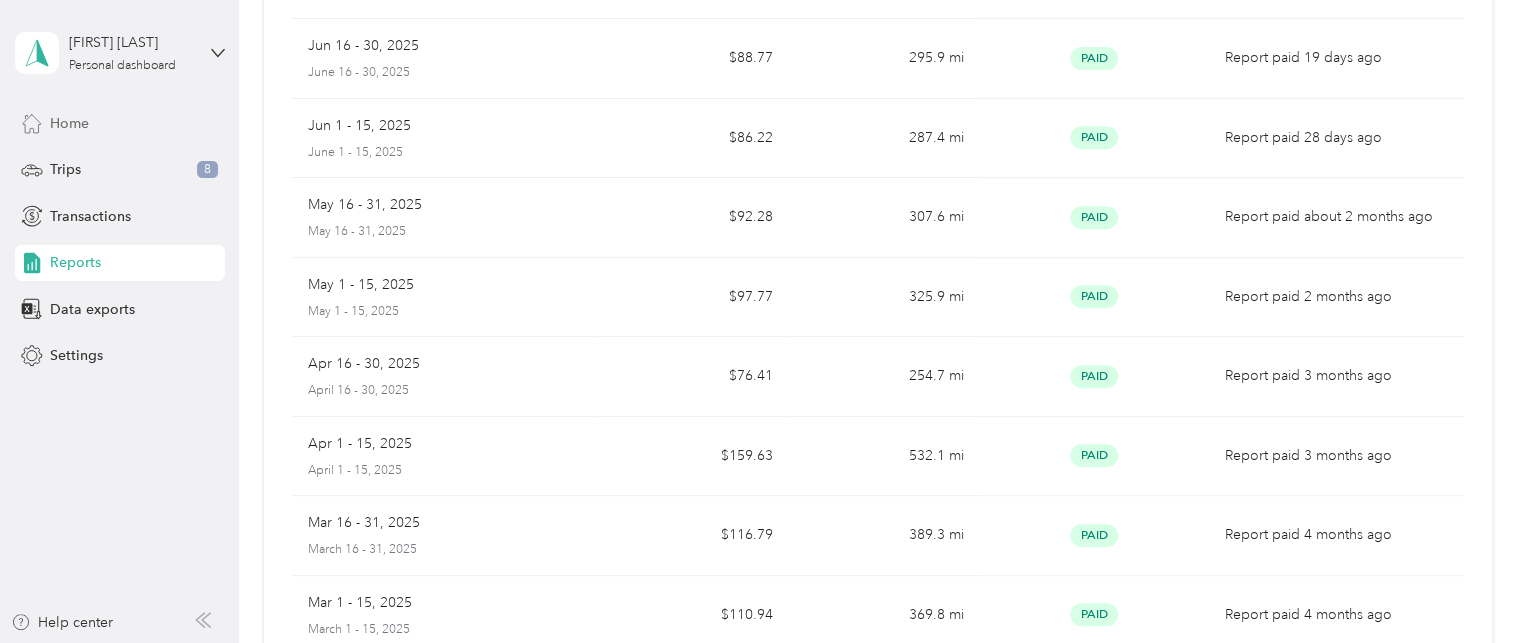 click on "Home" at bounding box center (69, 123) 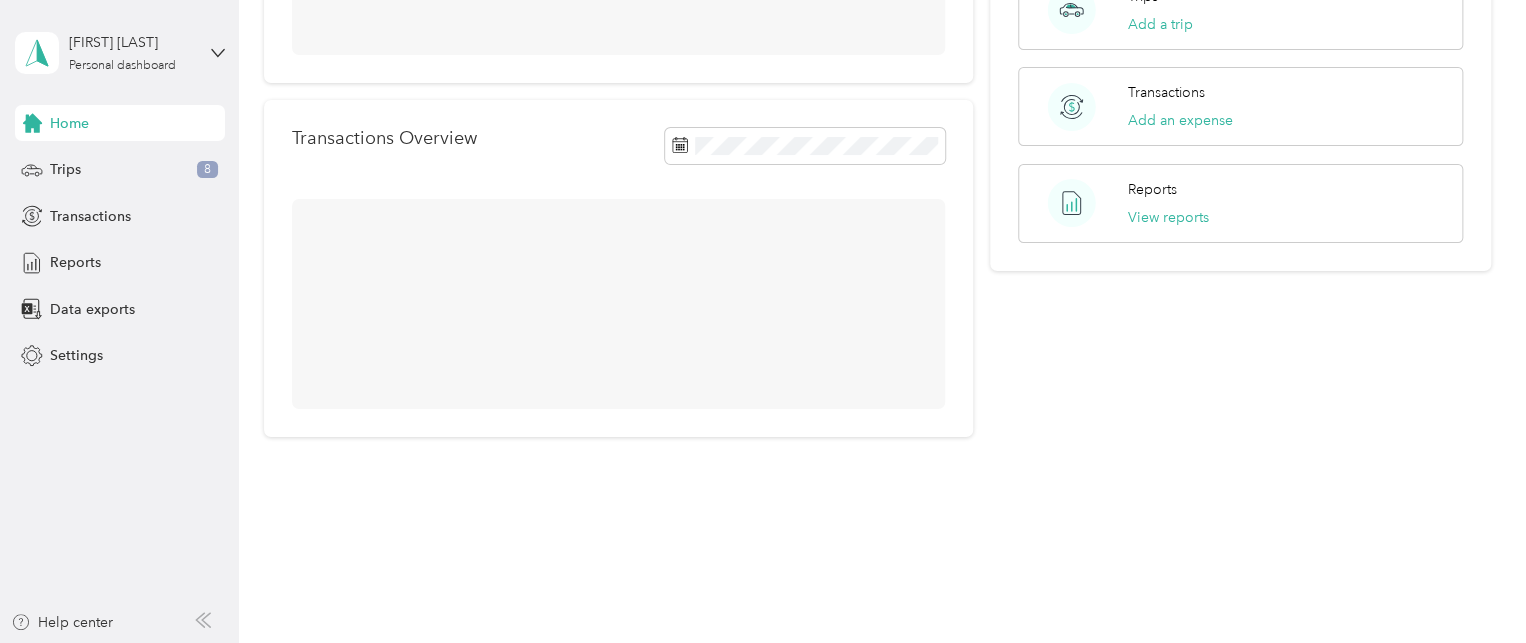 scroll, scrollTop: 351, scrollLeft: 0, axis: vertical 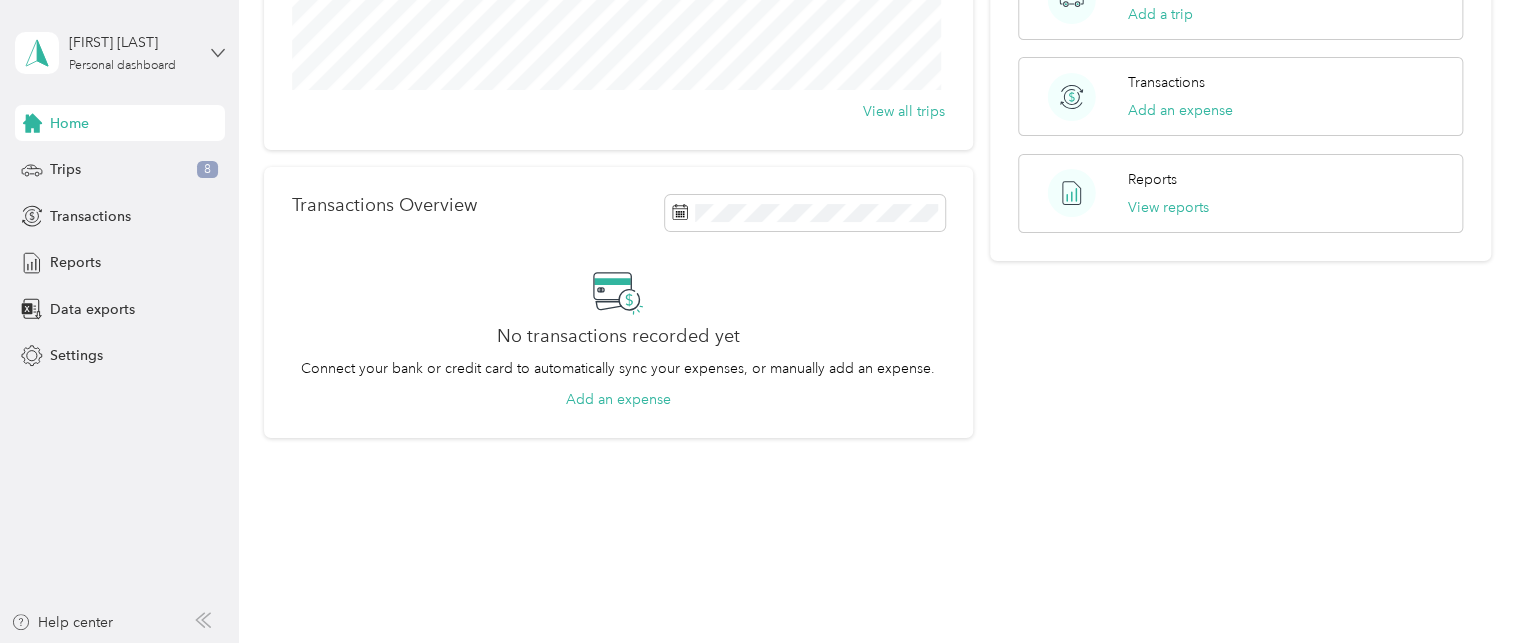 click 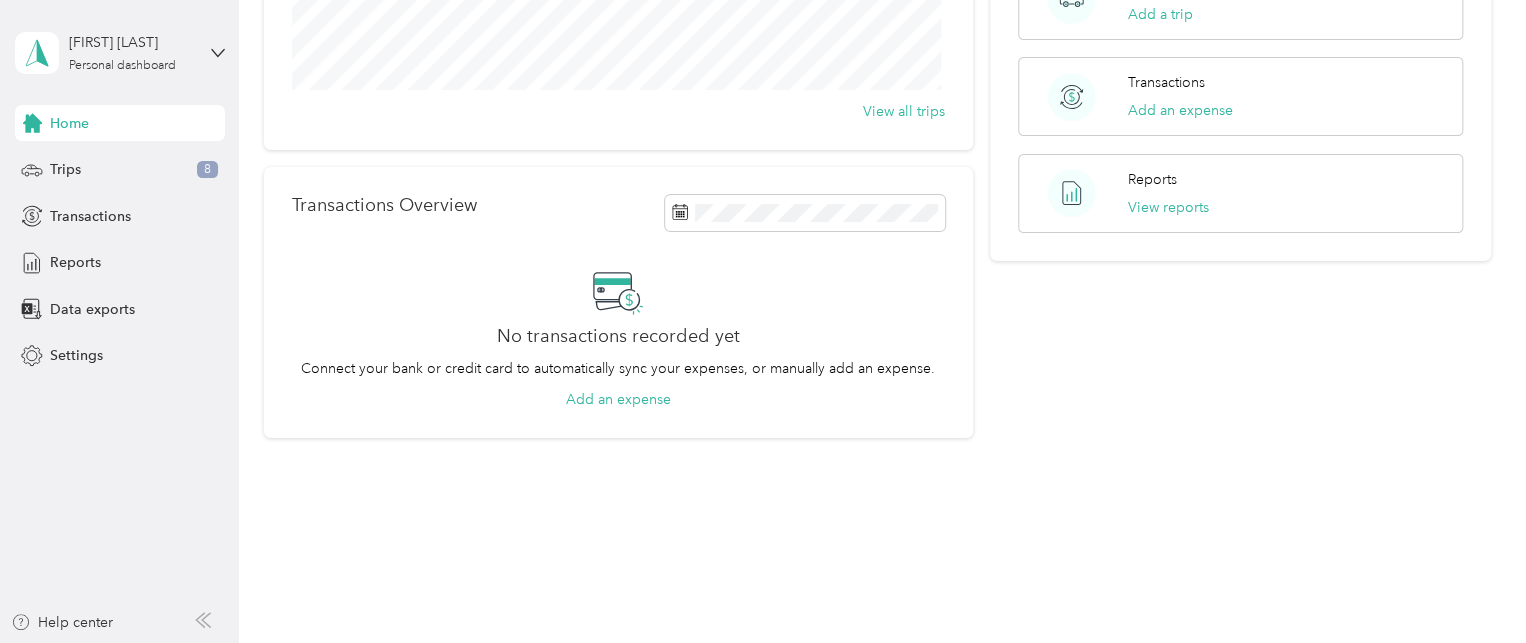 click on "Log out" at bounding box center (197, 163) 